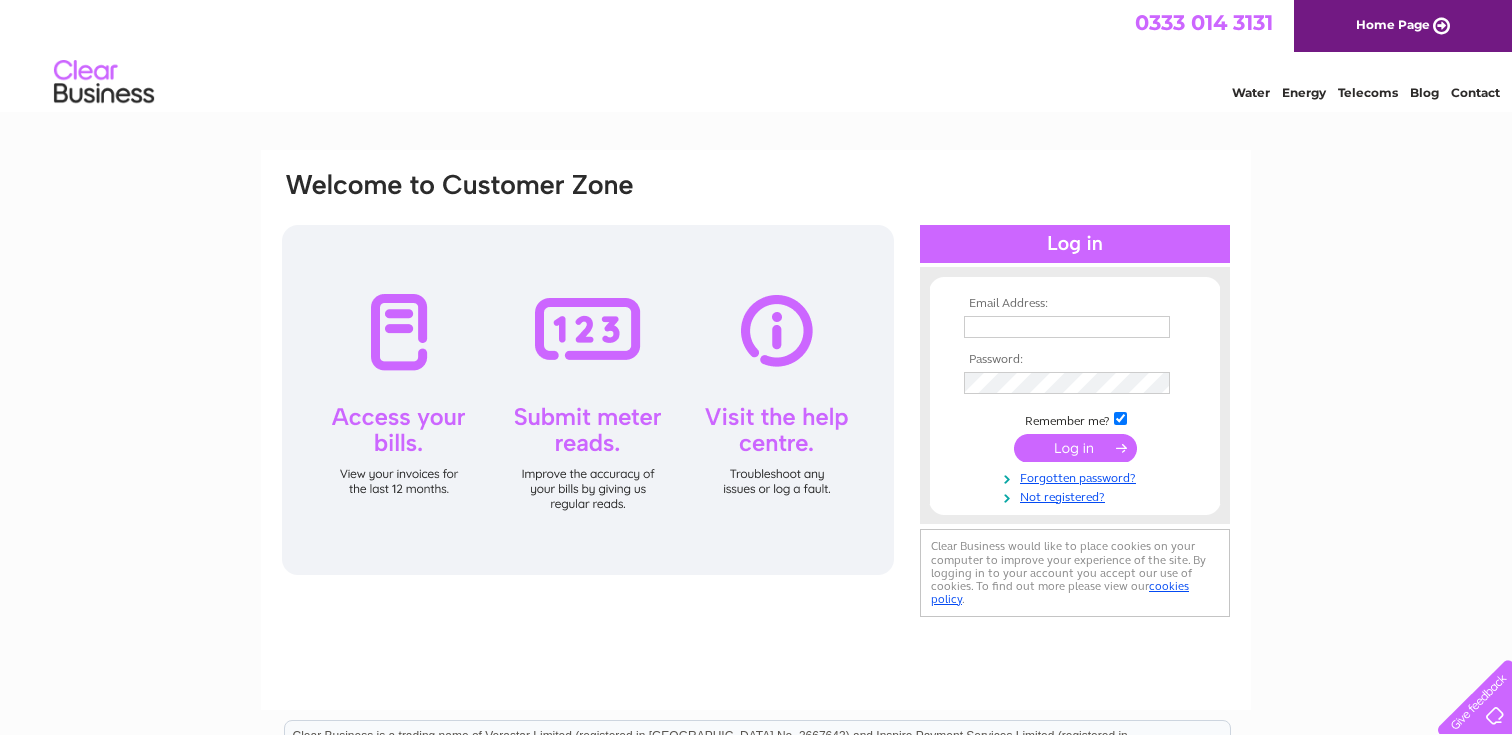 scroll, scrollTop: 0, scrollLeft: 0, axis: both 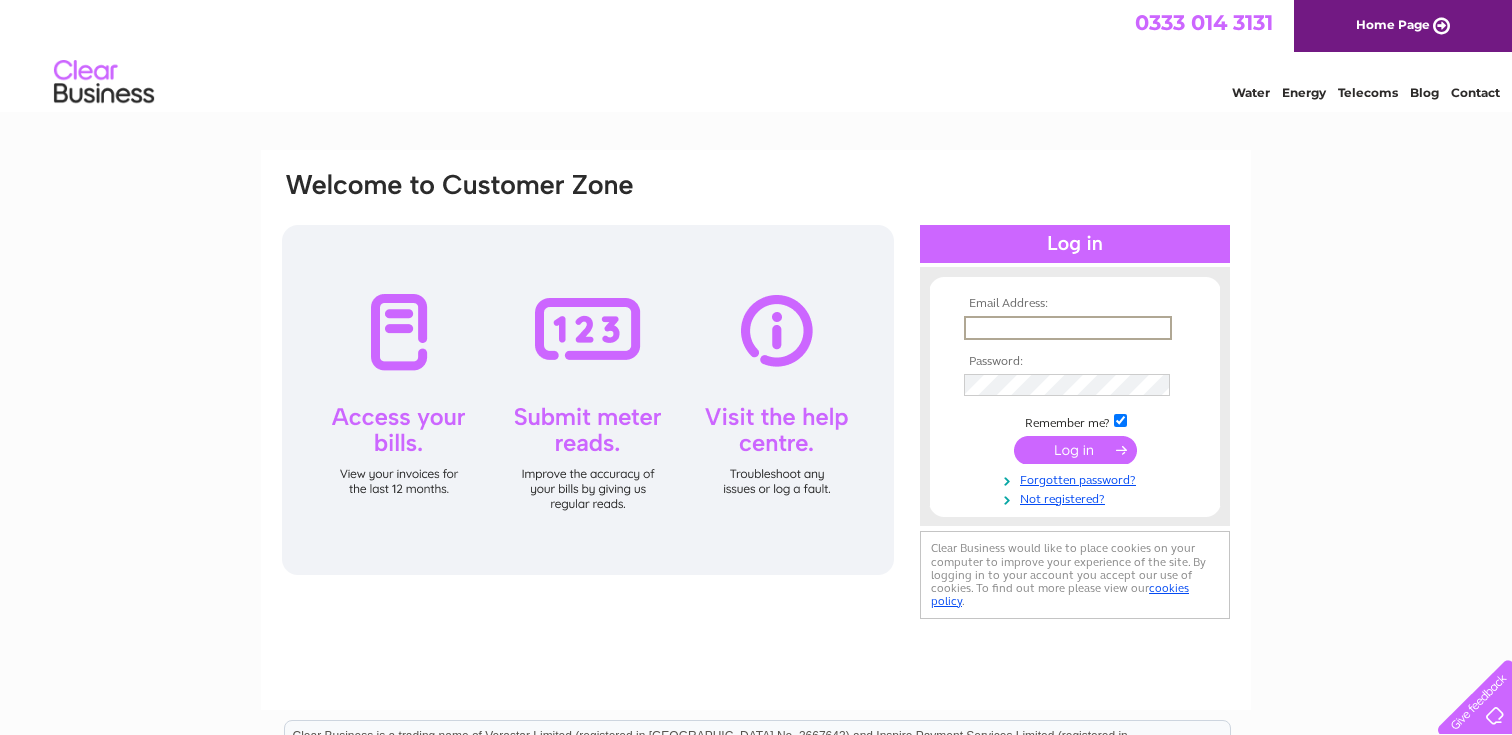 type on "[EMAIL_ADDRESS][DOMAIN_NAME]" 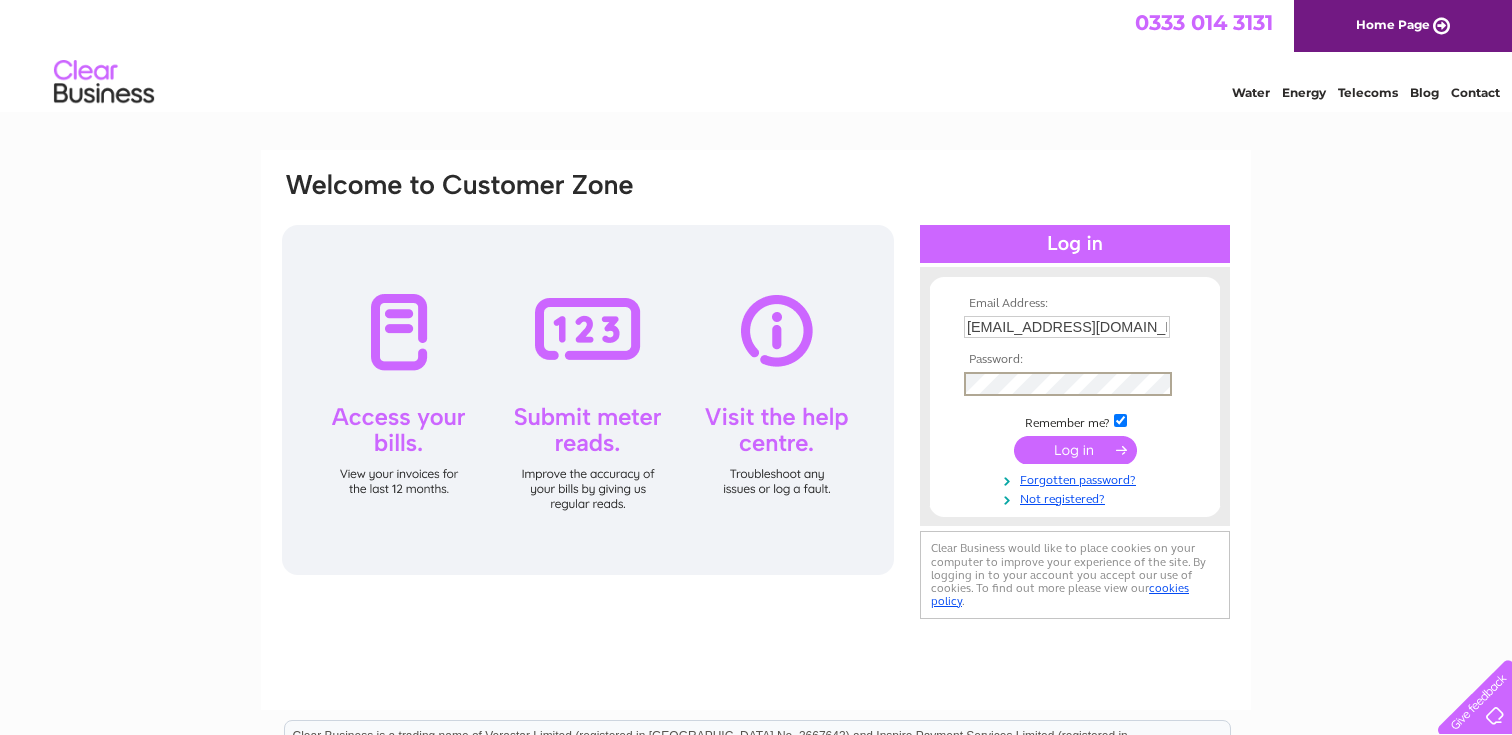 click at bounding box center [1075, 450] 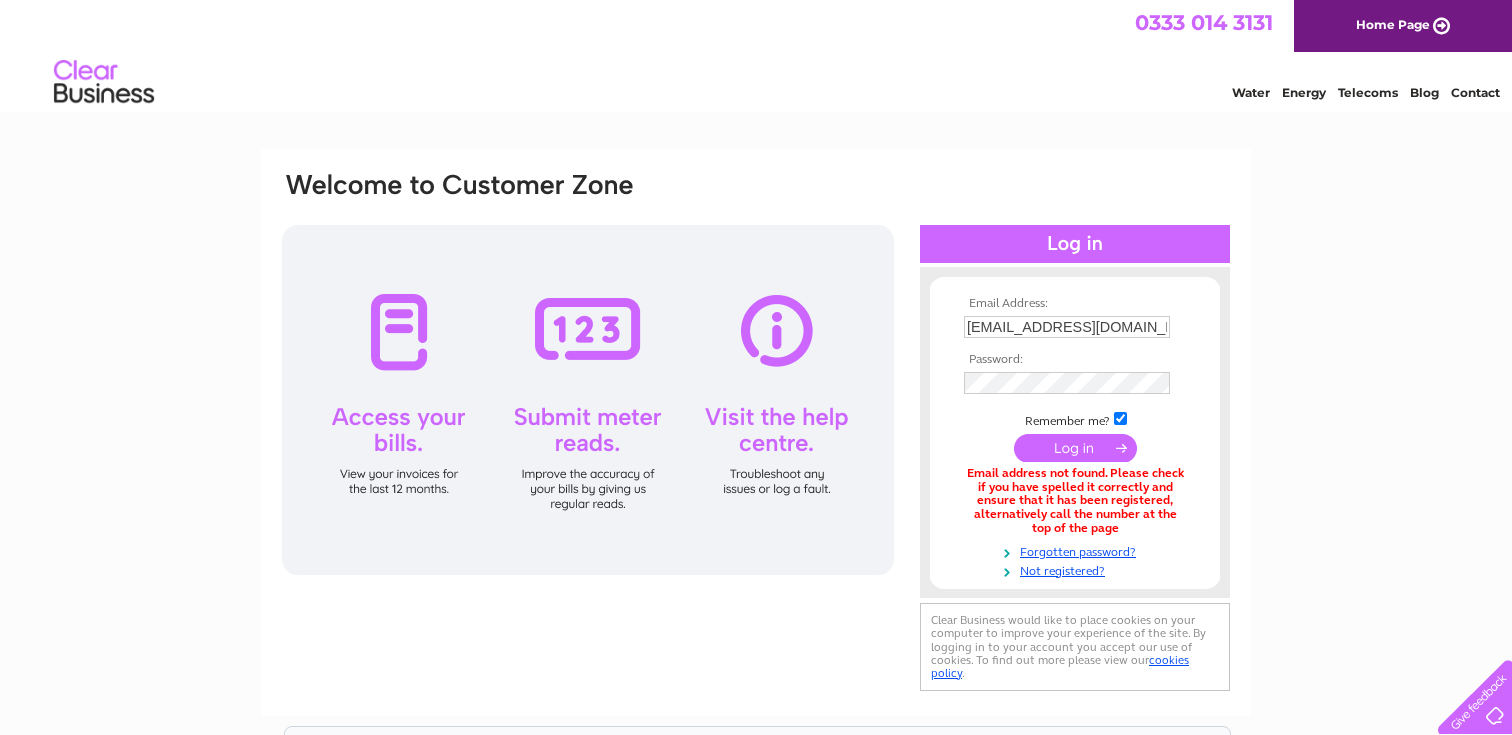 scroll, scrollTop: 0, scrollLeft: 0, axis: both 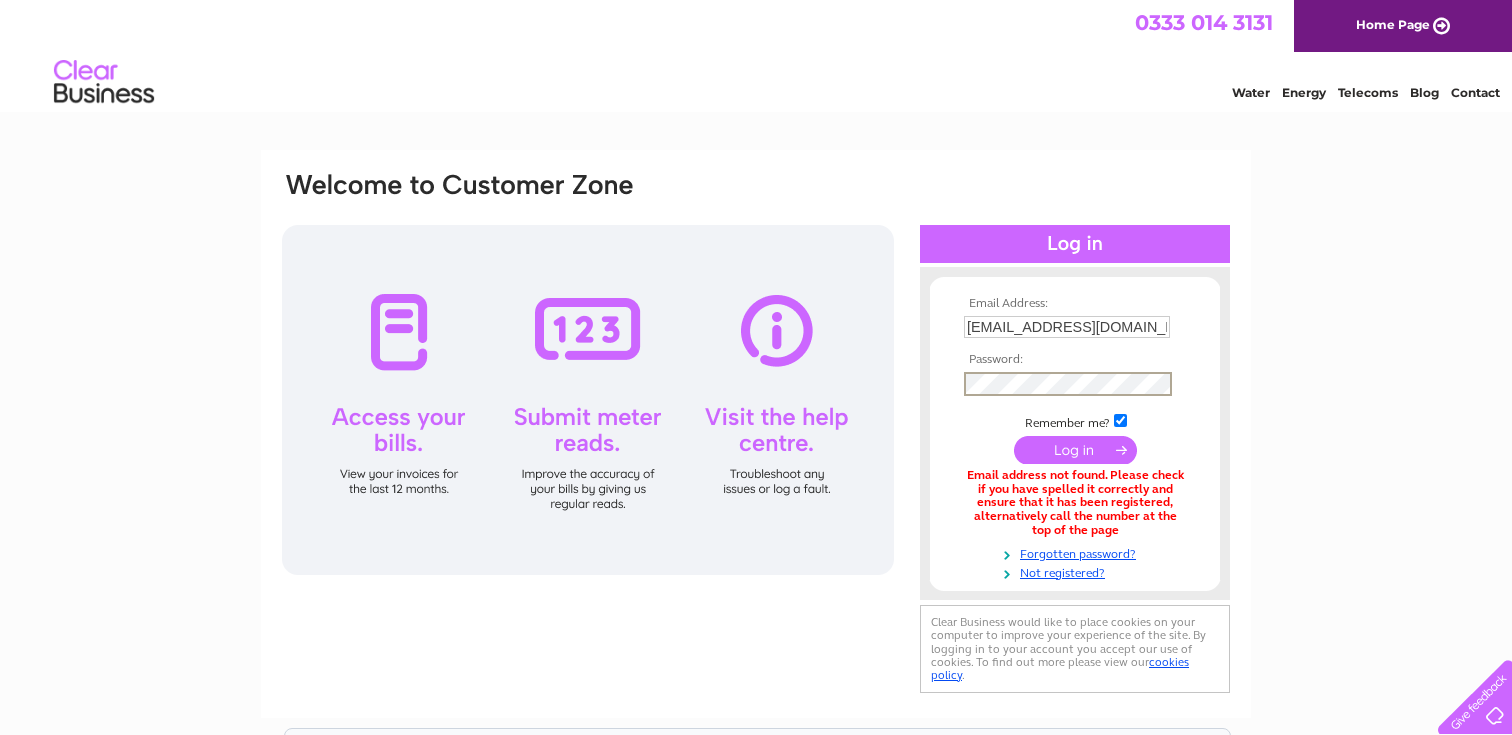 click at bounding box center [1075, 450] 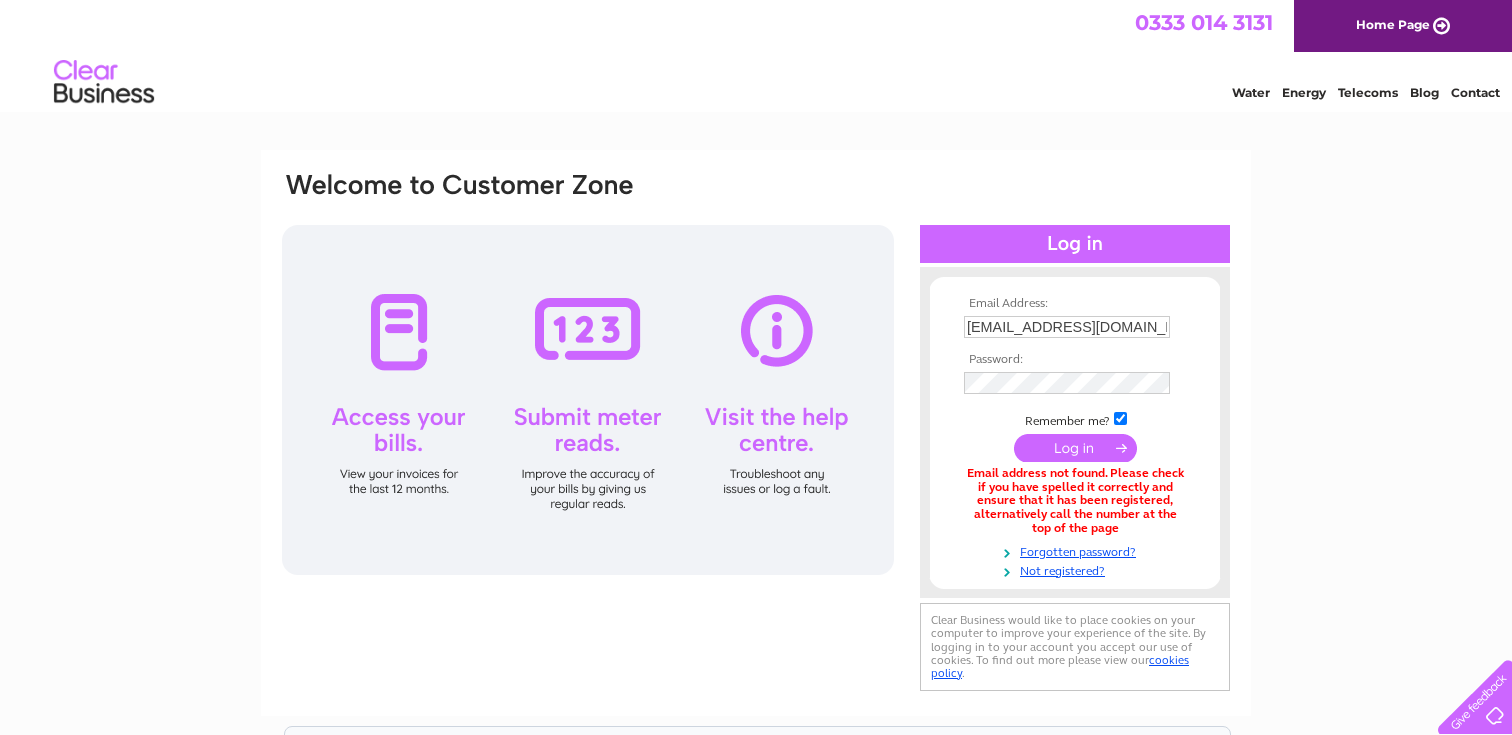 scroll, scrollTop: 0, scrollLeft: 0, axis: both 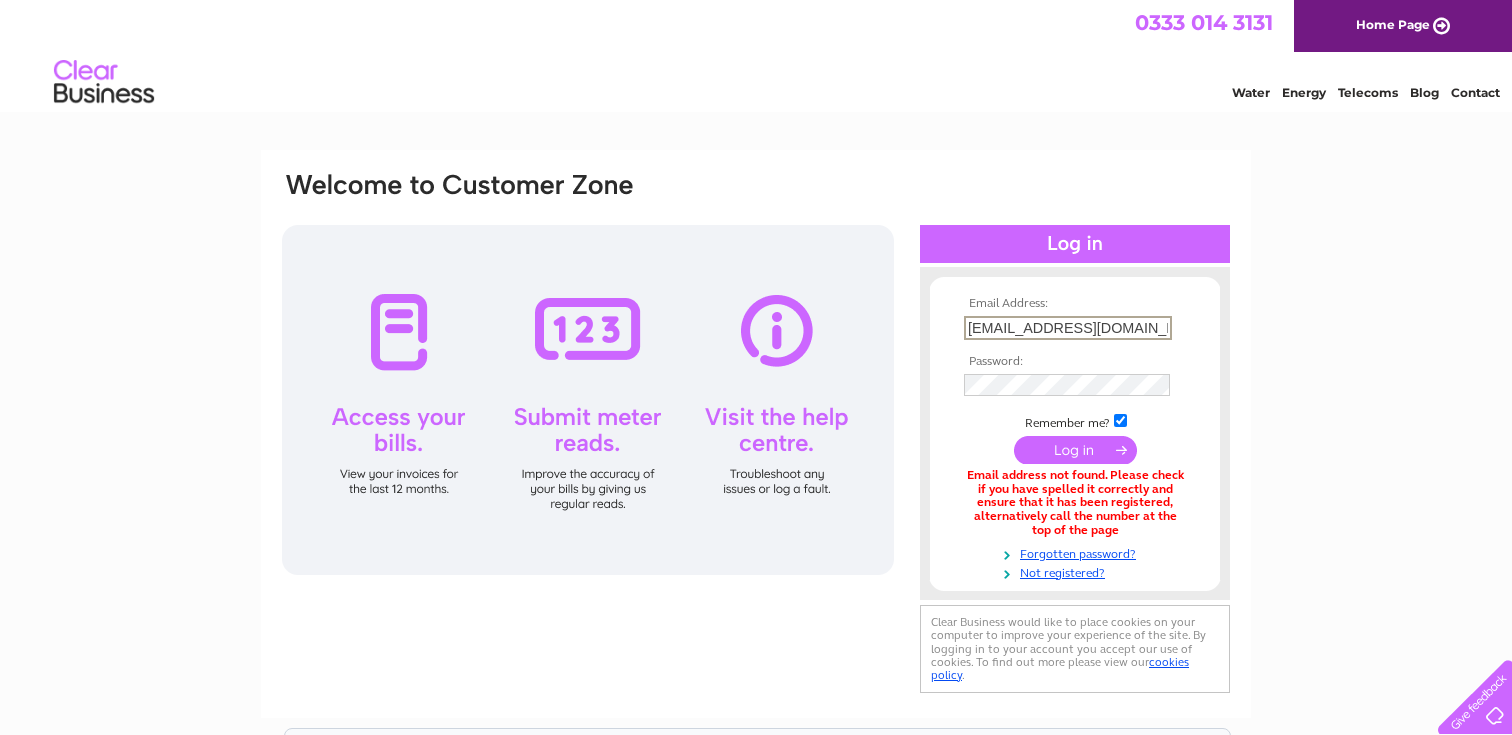 click on "[EMAIL_ADDRESS][DOMAIN_NAME]" at bounding box center [1068, 328] 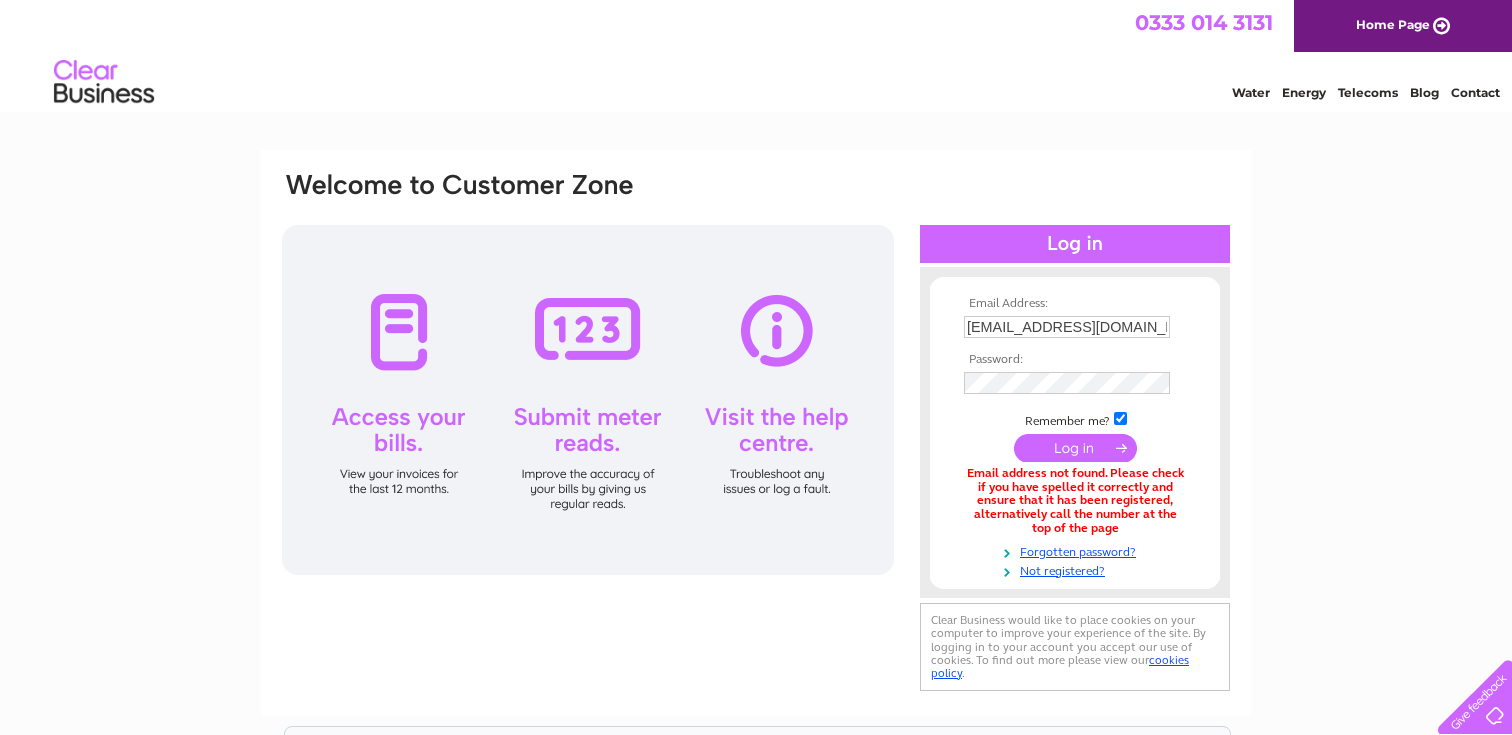 click at bounding box center (104, 82) 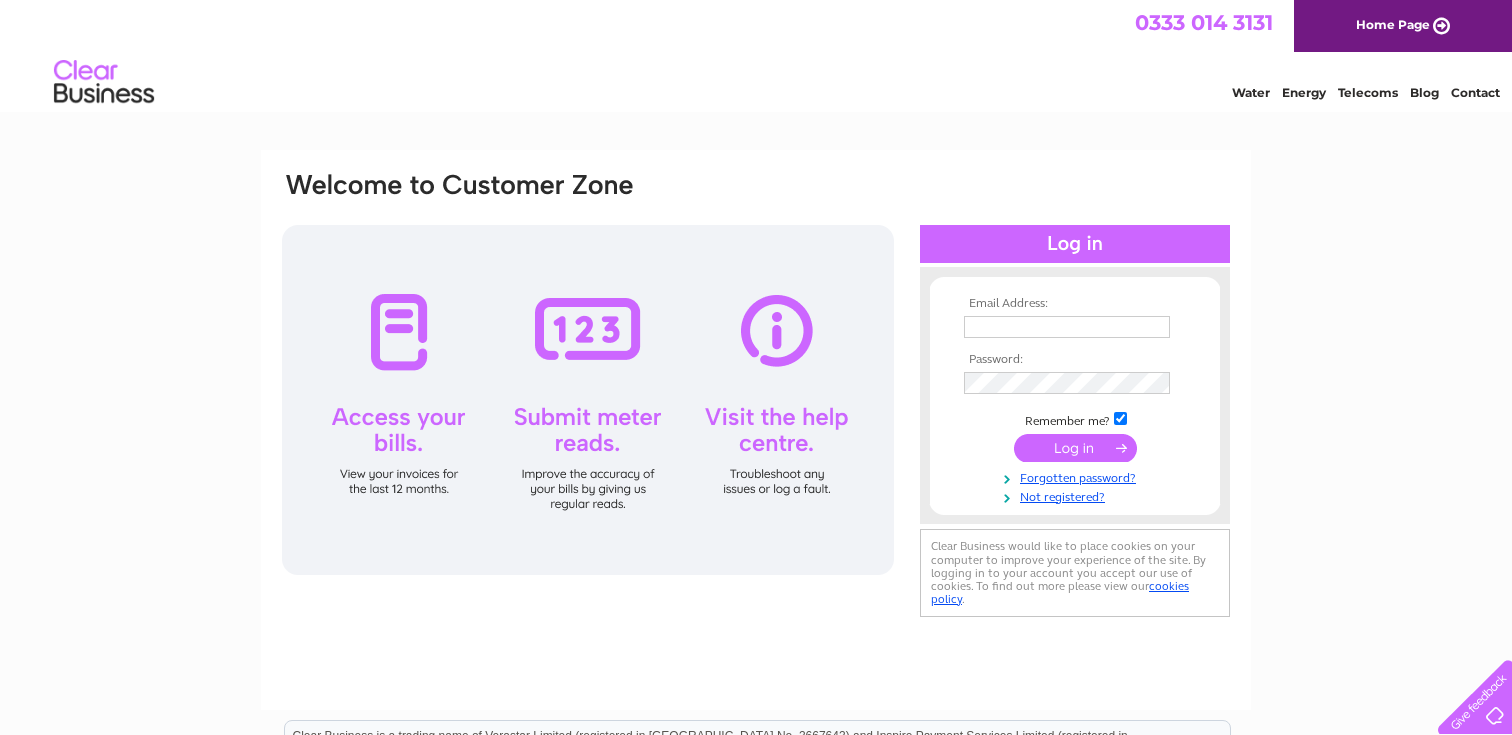 scroll, scrollTop: 0, scrollLeft: 0, axis: both 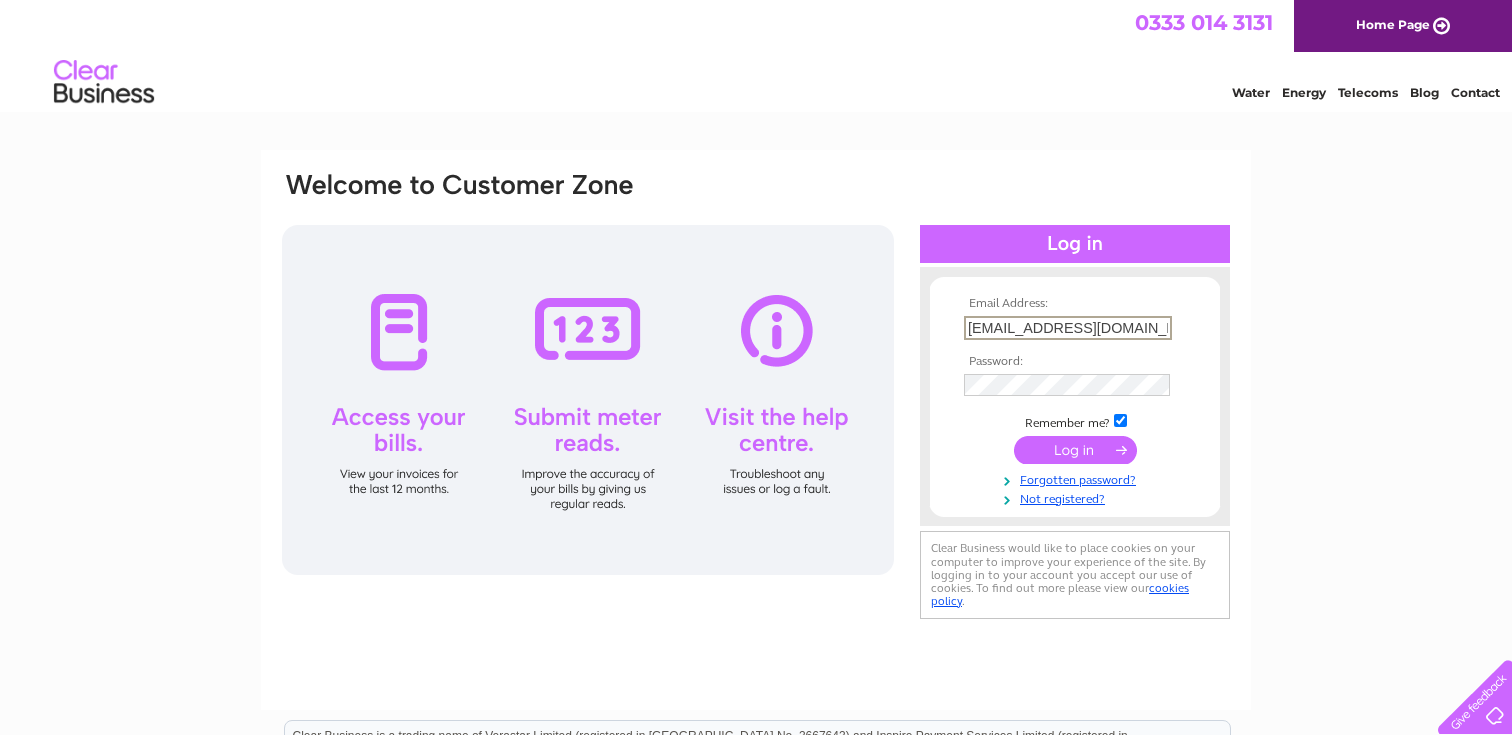 type on "[EMAIL_ADDRESS][DOMAIN_NAME]" 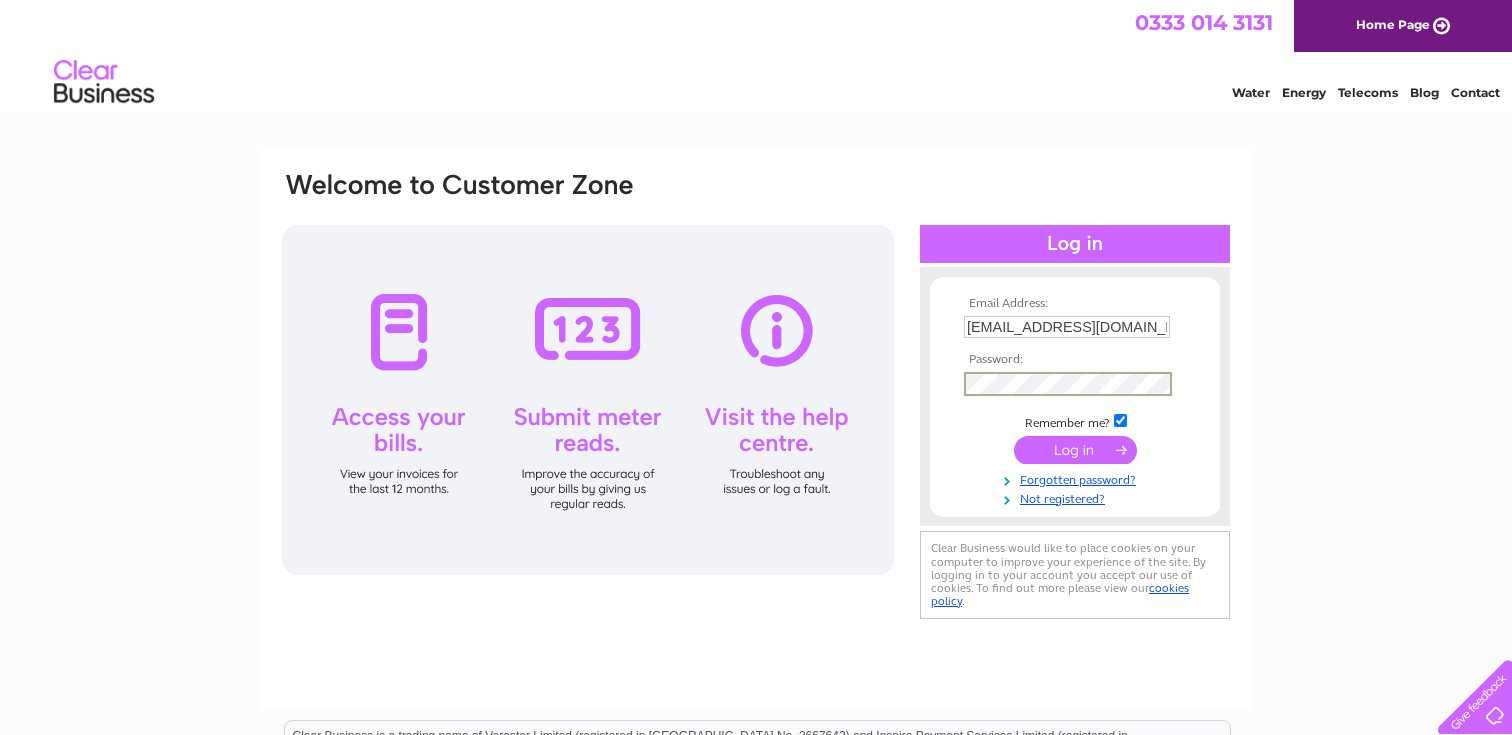 click at bounding box center [1075, 450] 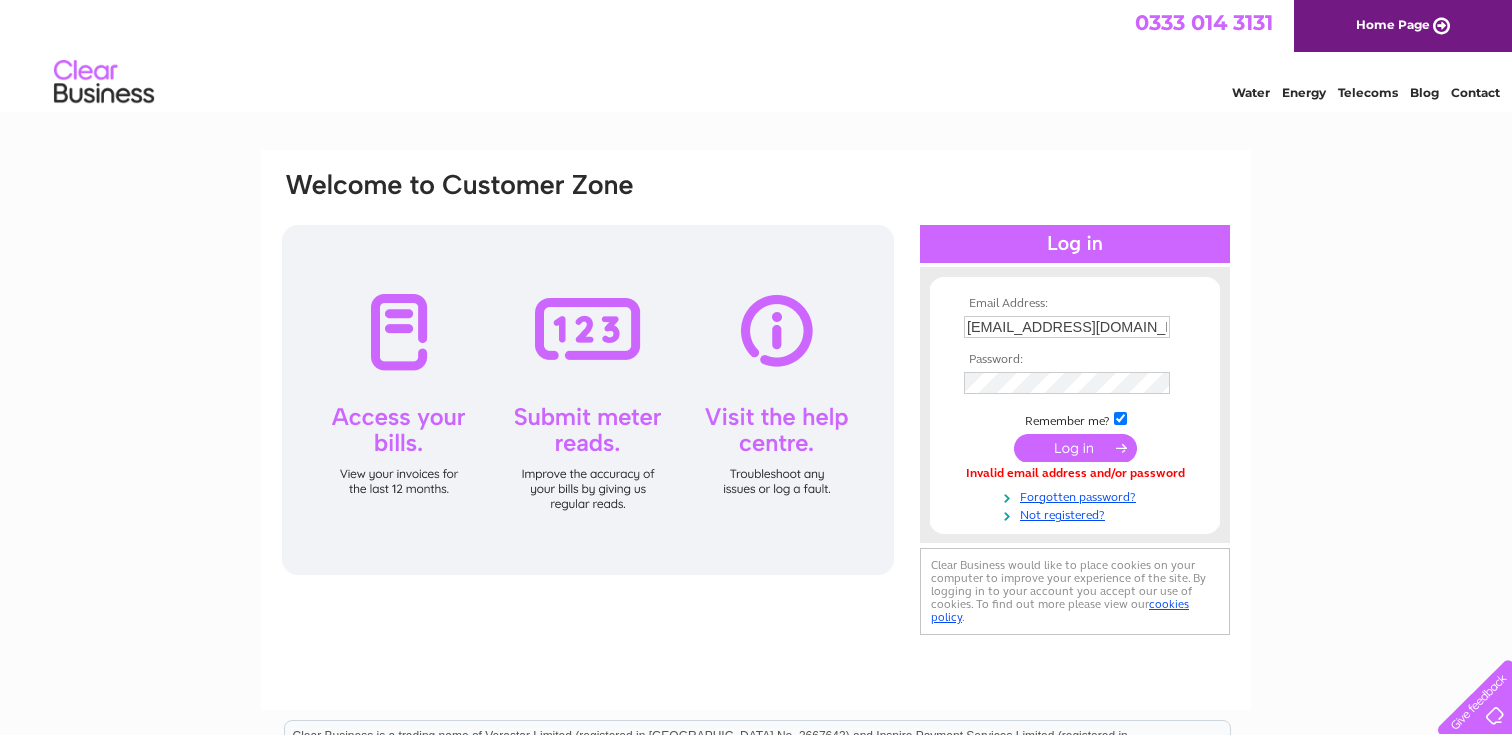 scroll, scrollTop: 0, scrollLeft: 0, axis: both 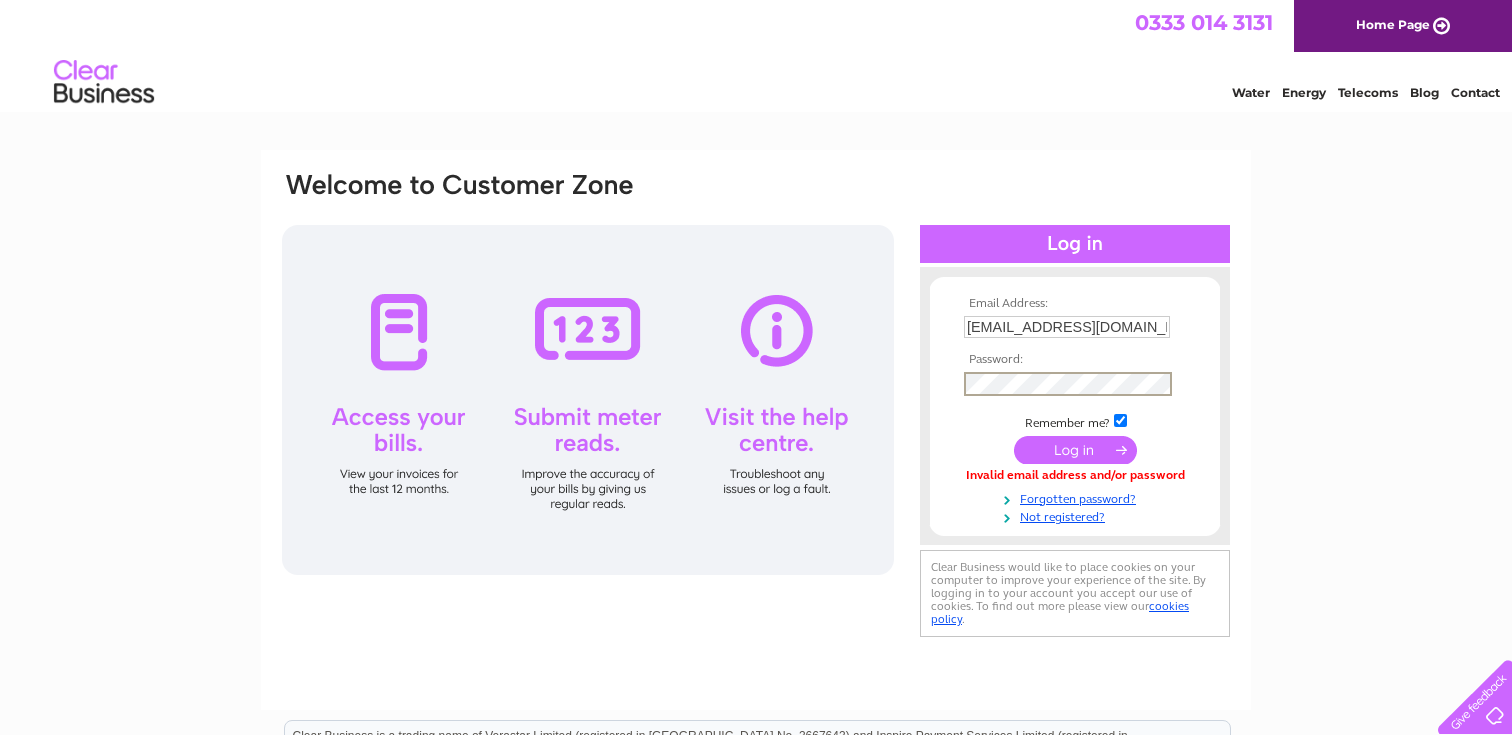 click at bounding box center [1075, 450] 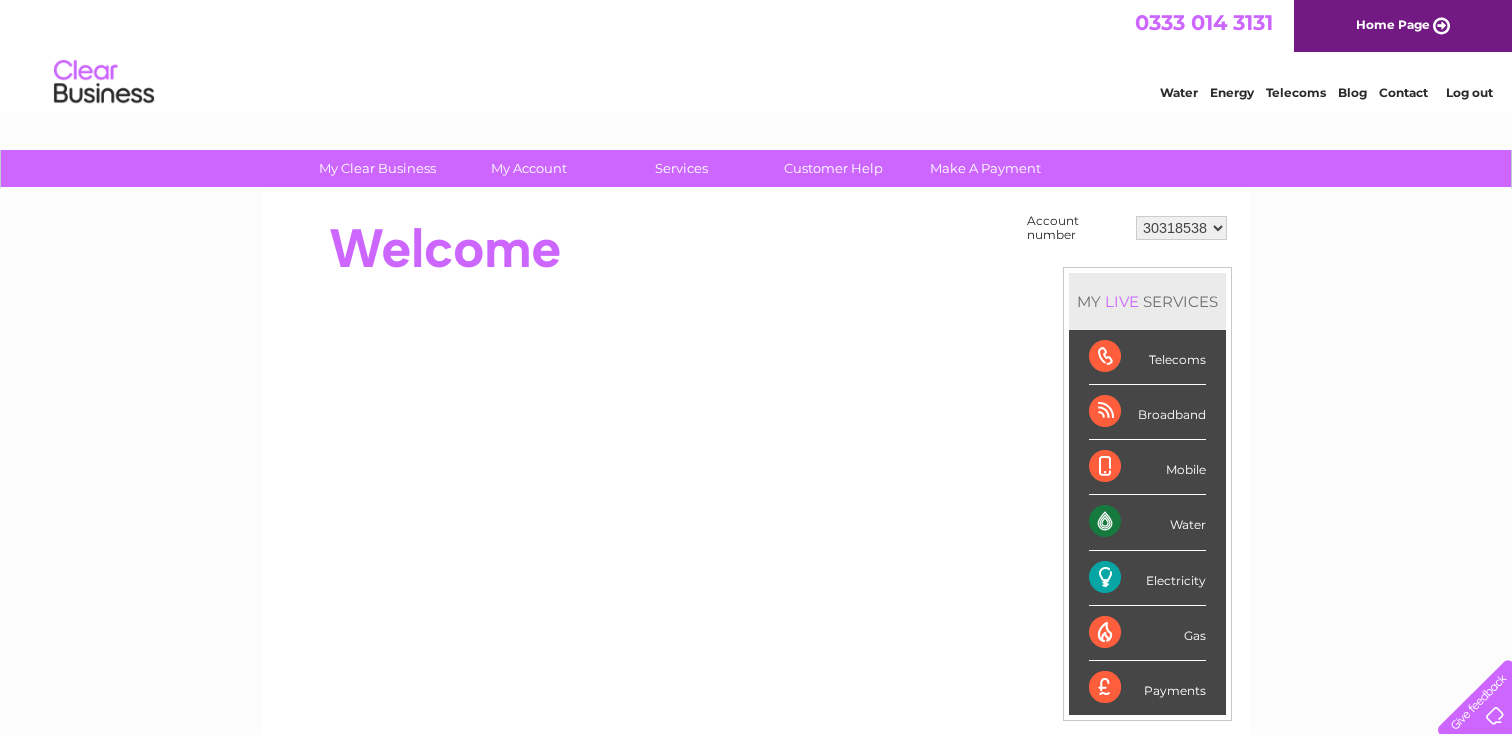 scroll, scrollTop: 0, scrollLeft: 0, axis: both 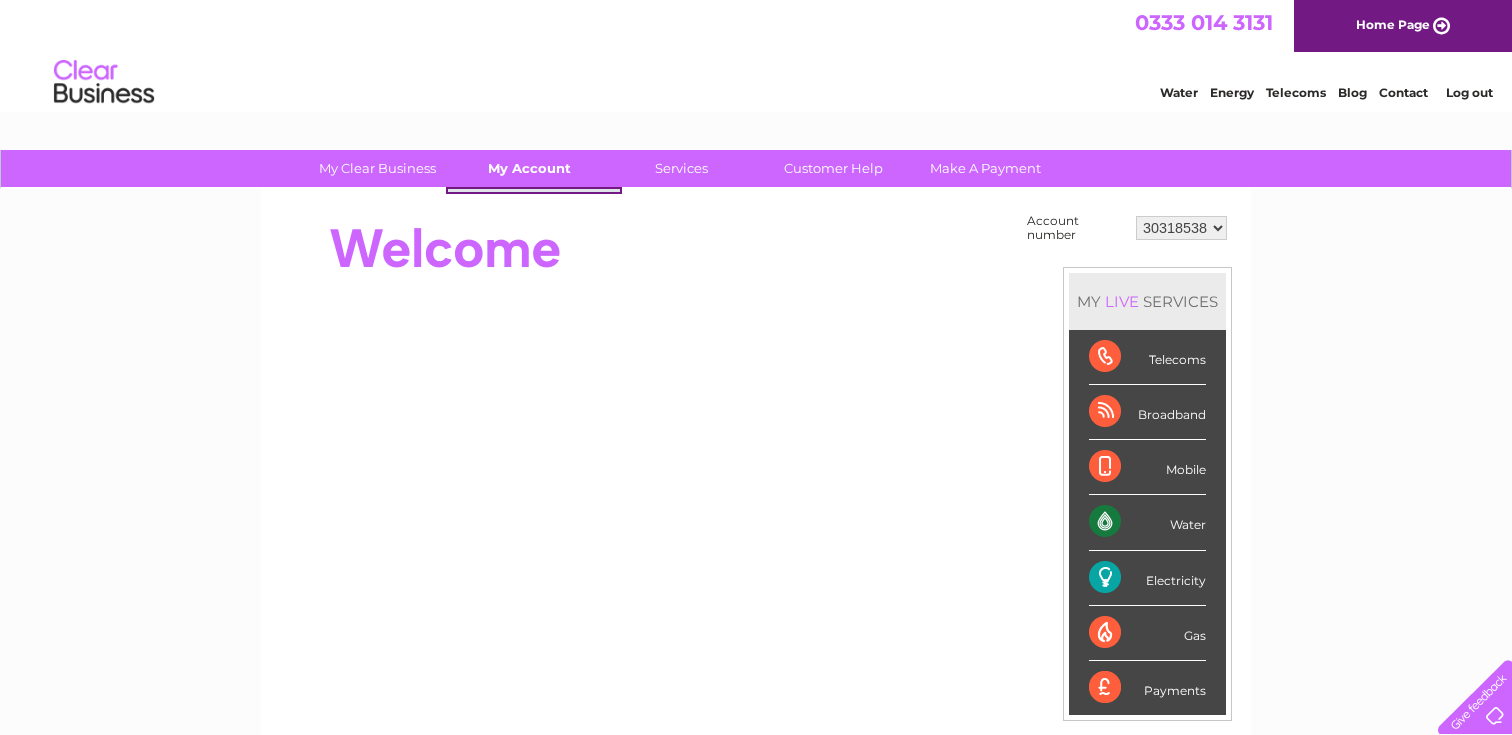 click on "My Account" at bounding box center [529, 168] 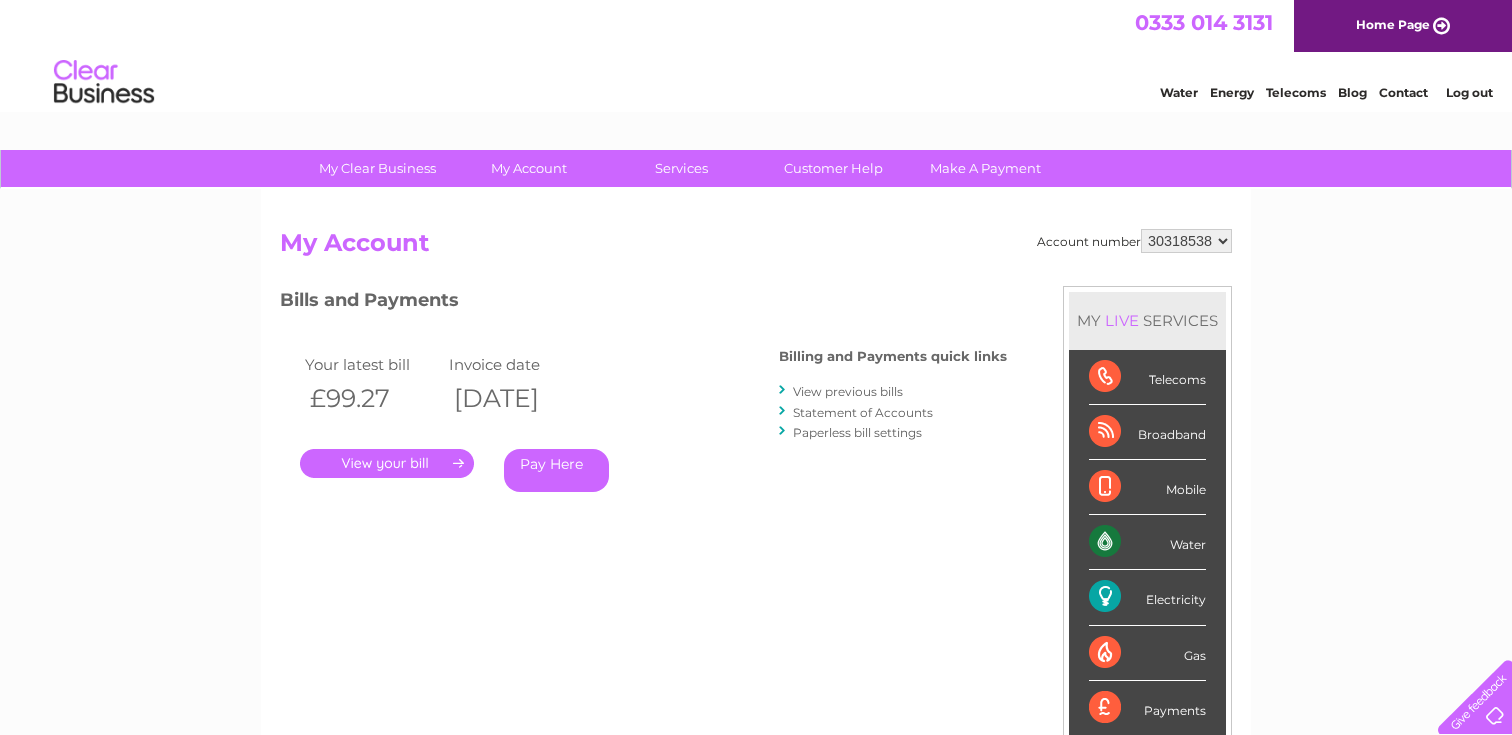 scroll, scrollTop: 0, scrollLeft: 0, axis: both 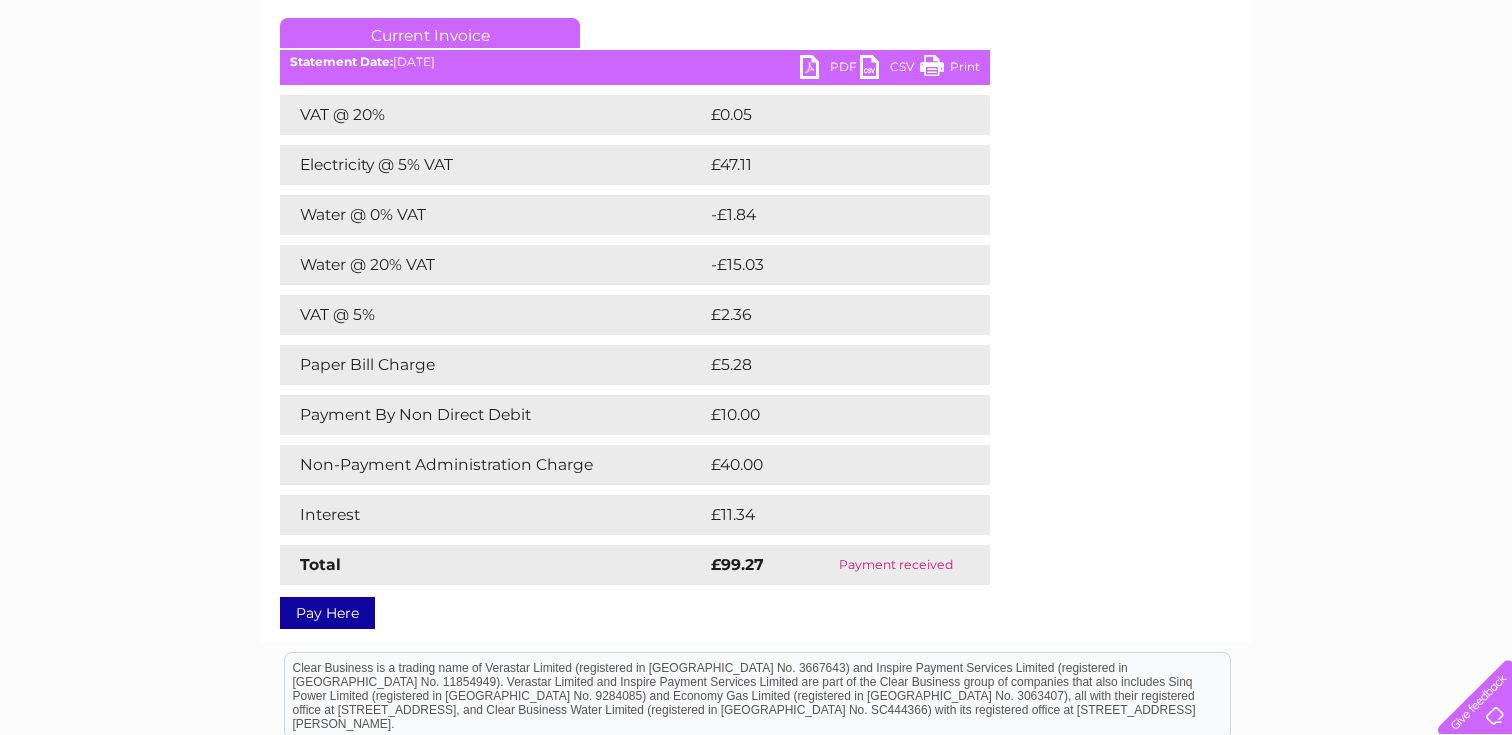 click on "Payment received" at bounding box center [896, 565] 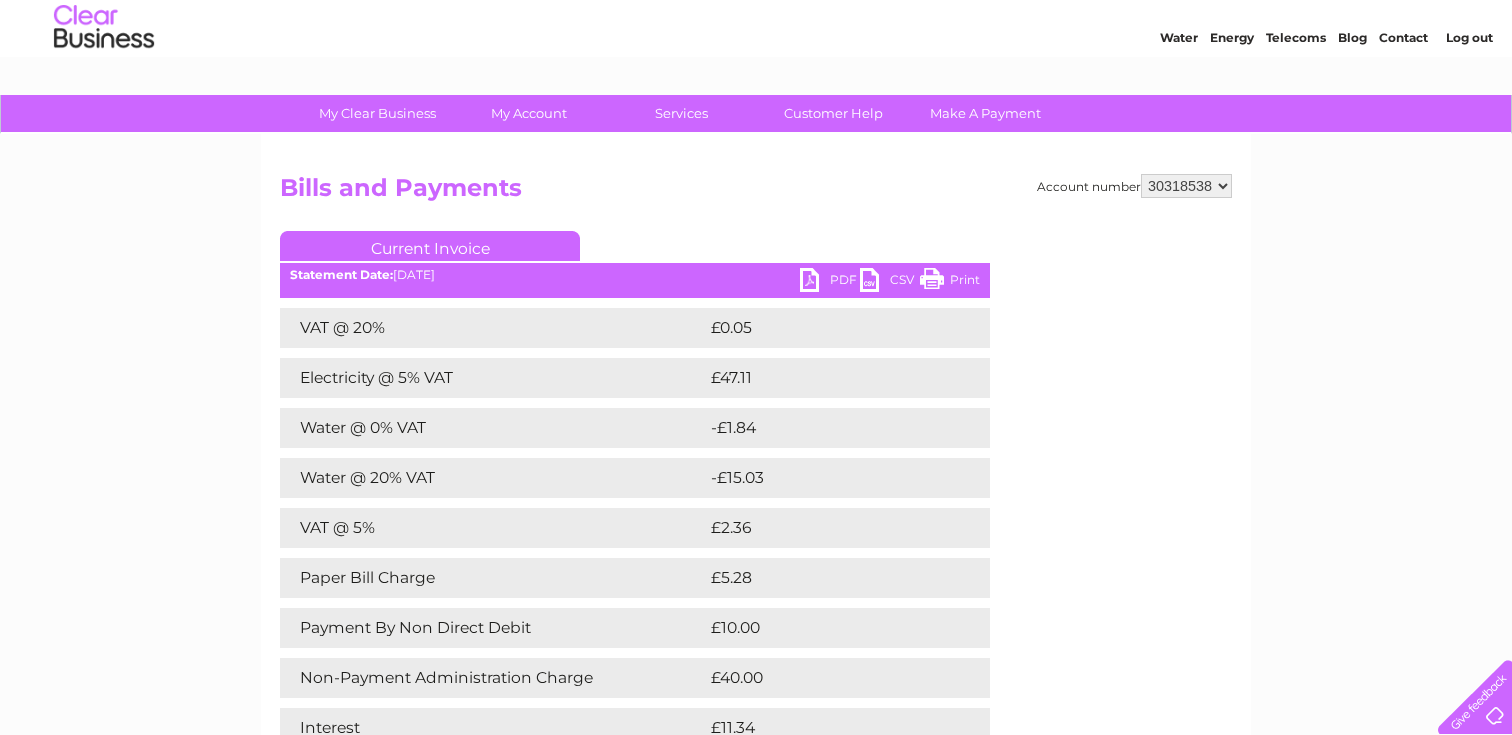 scroll, scrollTop: 58, scrollLeft: 0, axis: vertical 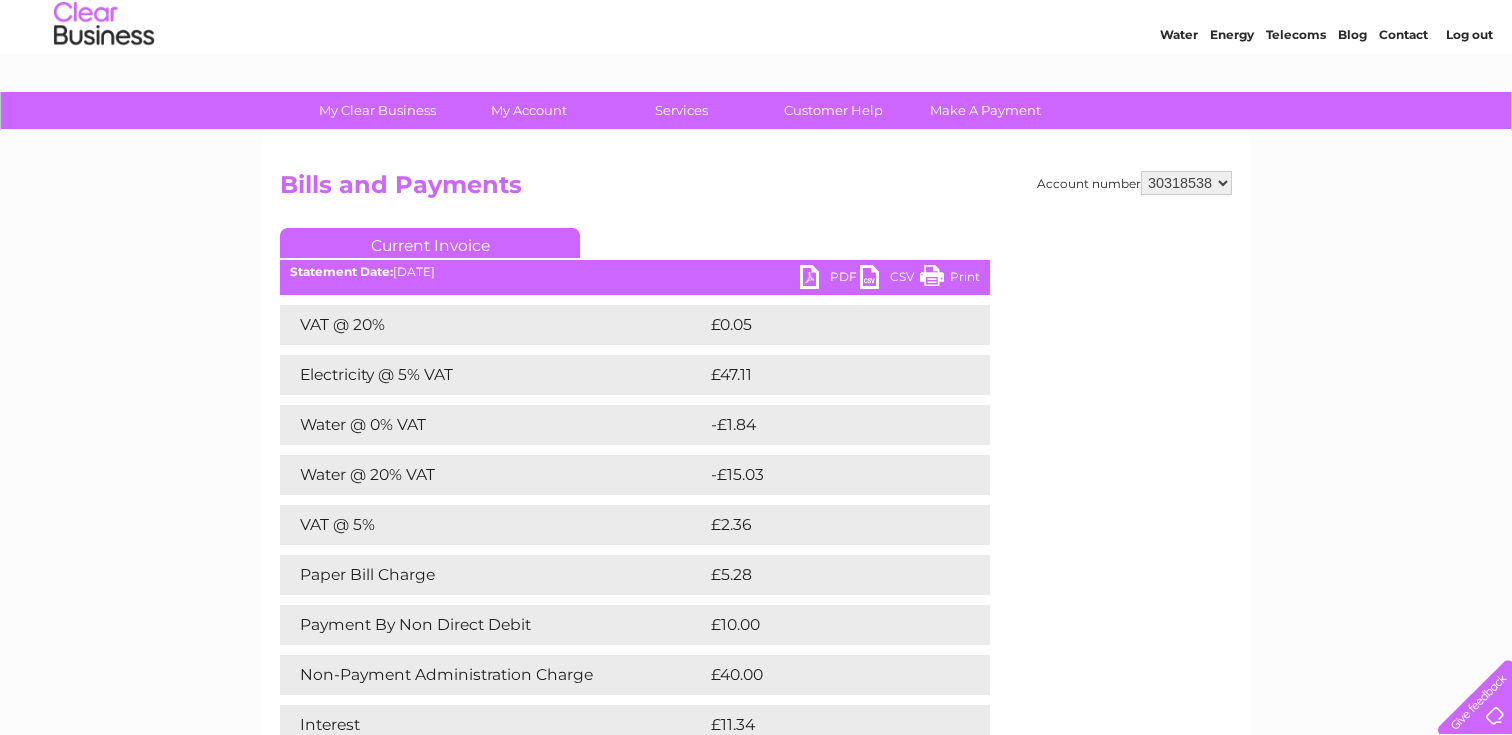 click on "PDF" at bounding box center [830, 279] 